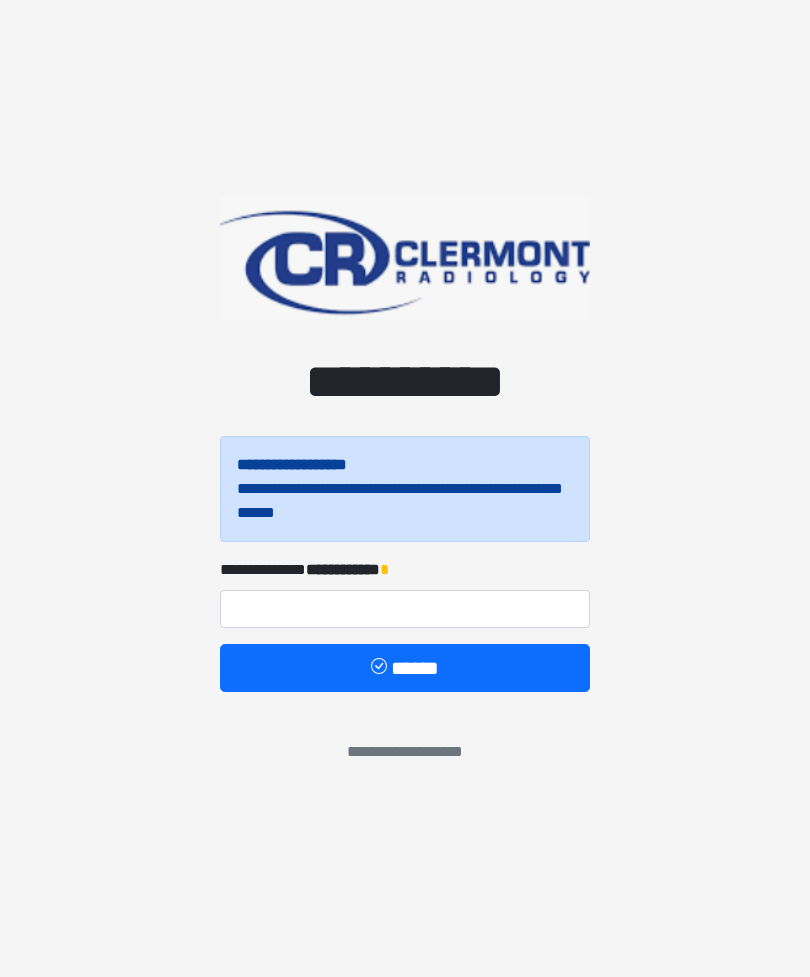 scroll, scrollTop: 0, scrollLeft: 0, axis: both 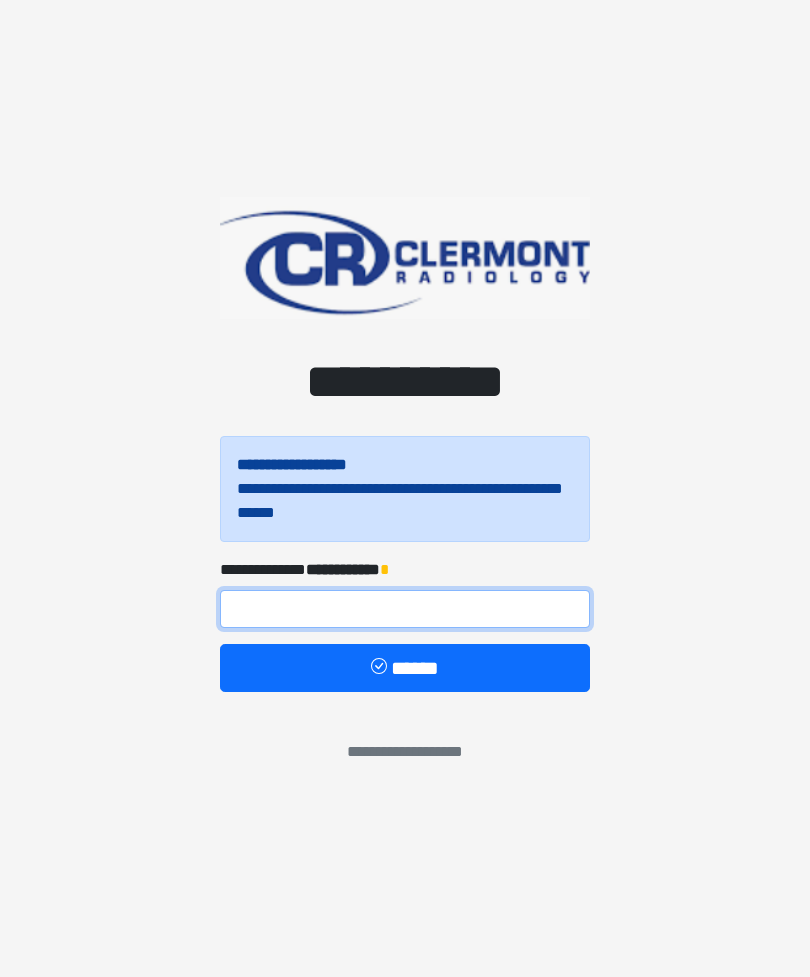 click at bounding box center [405, 609] 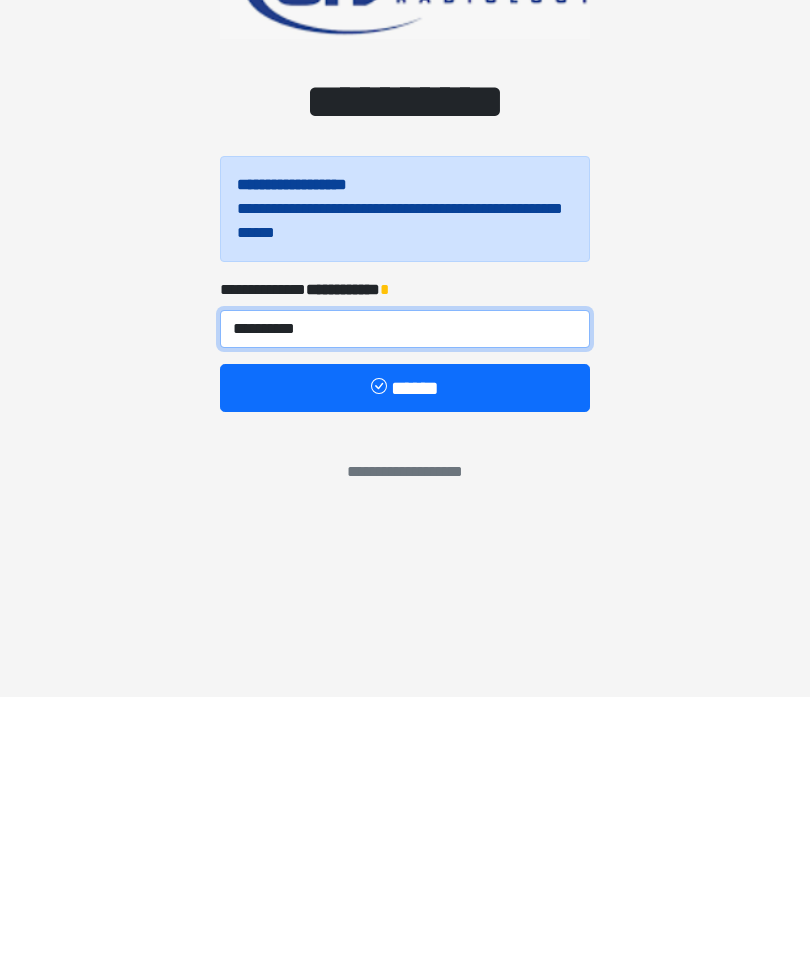 type on "**********" 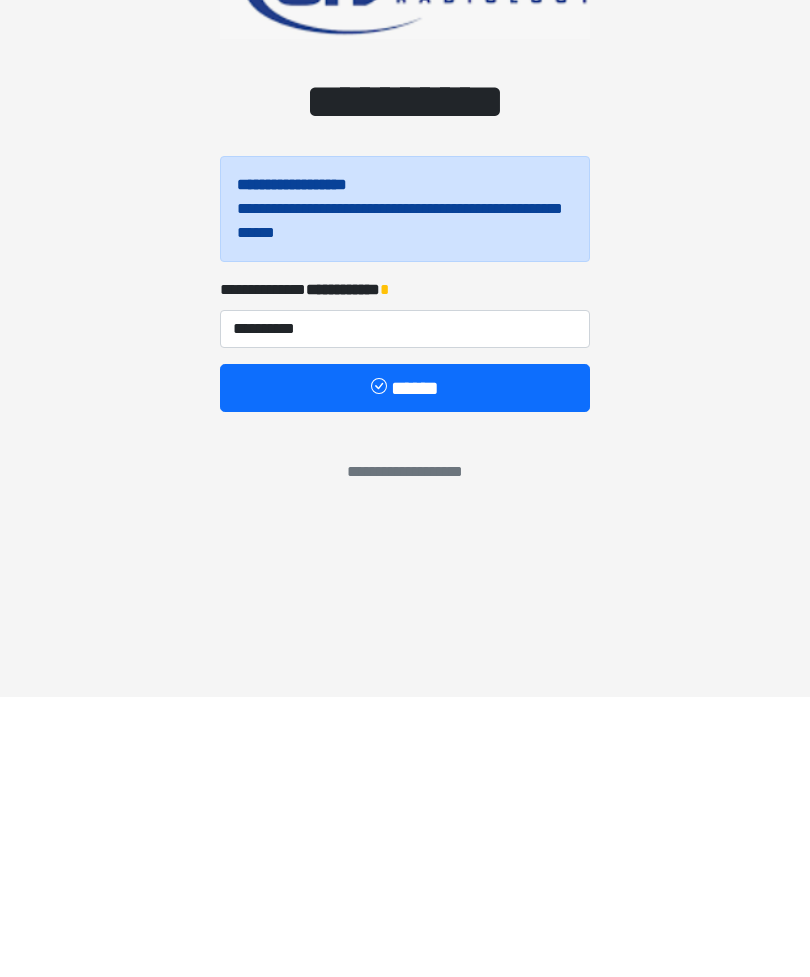 click on "******" at bounding box center [405, 668] 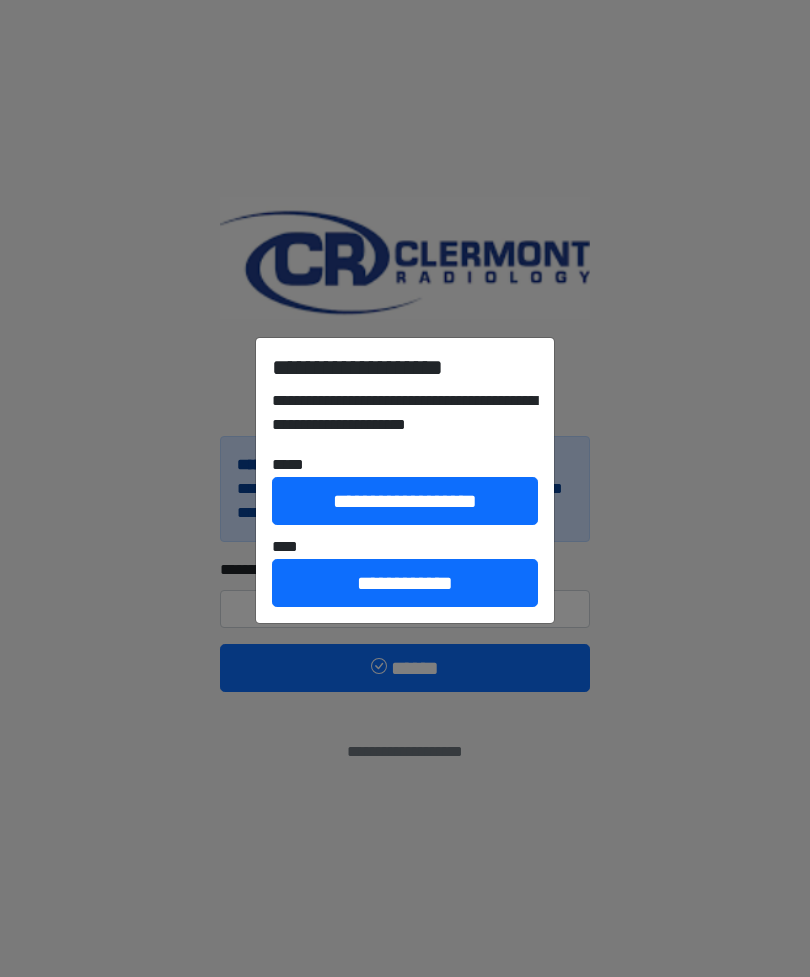 click on "**********" at bounding box center [405, 583] 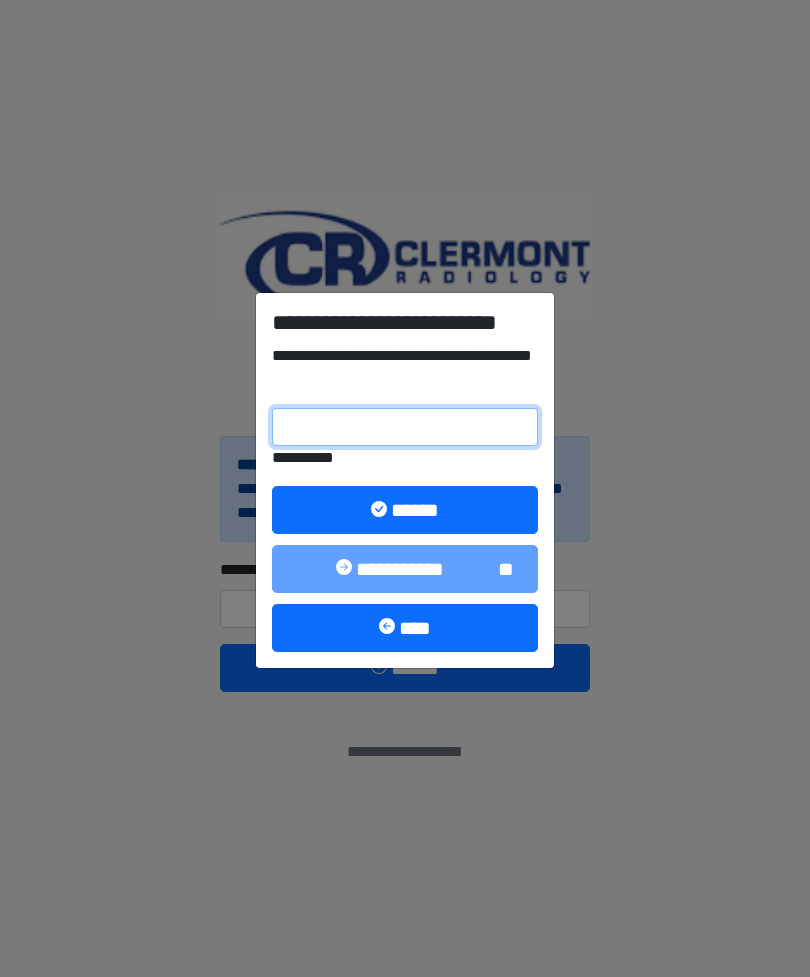 click on "**********" at bounding box center [405, 427] 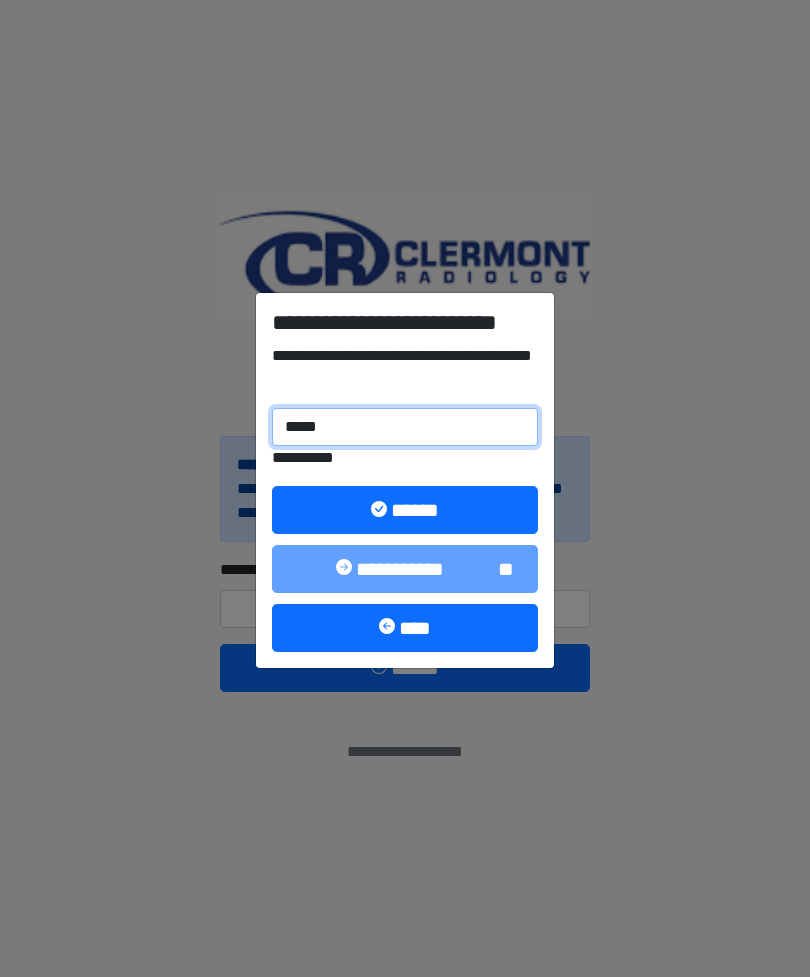 type on "******" 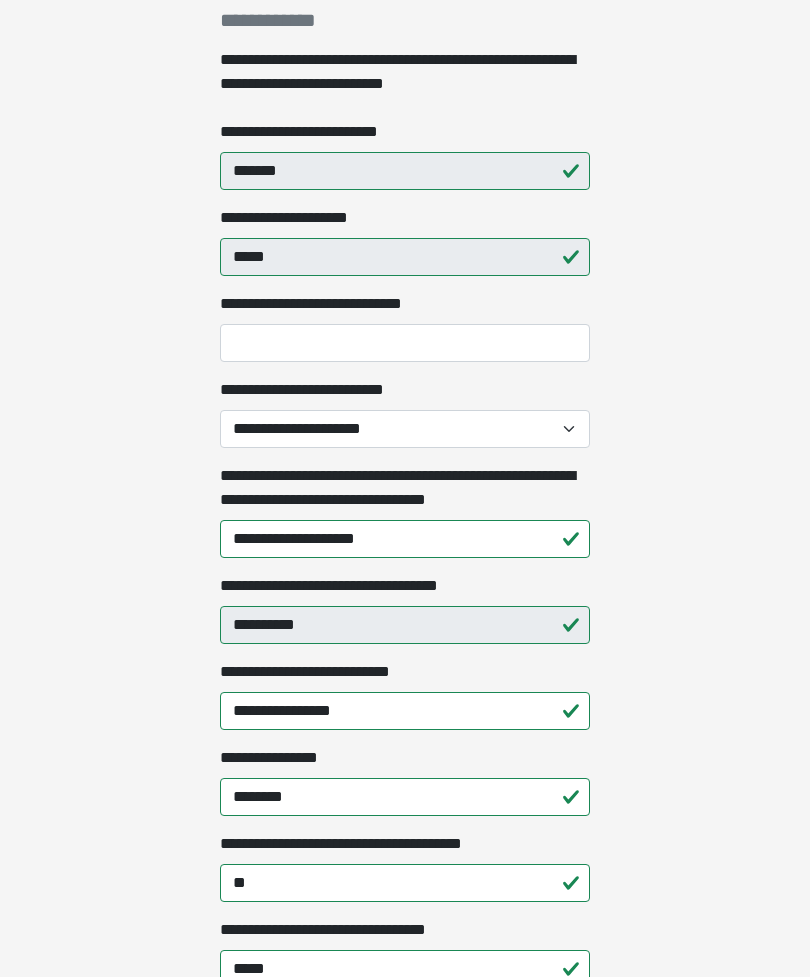scroll, scrollTop: 351, scrollLeft: 0, axis: vertical 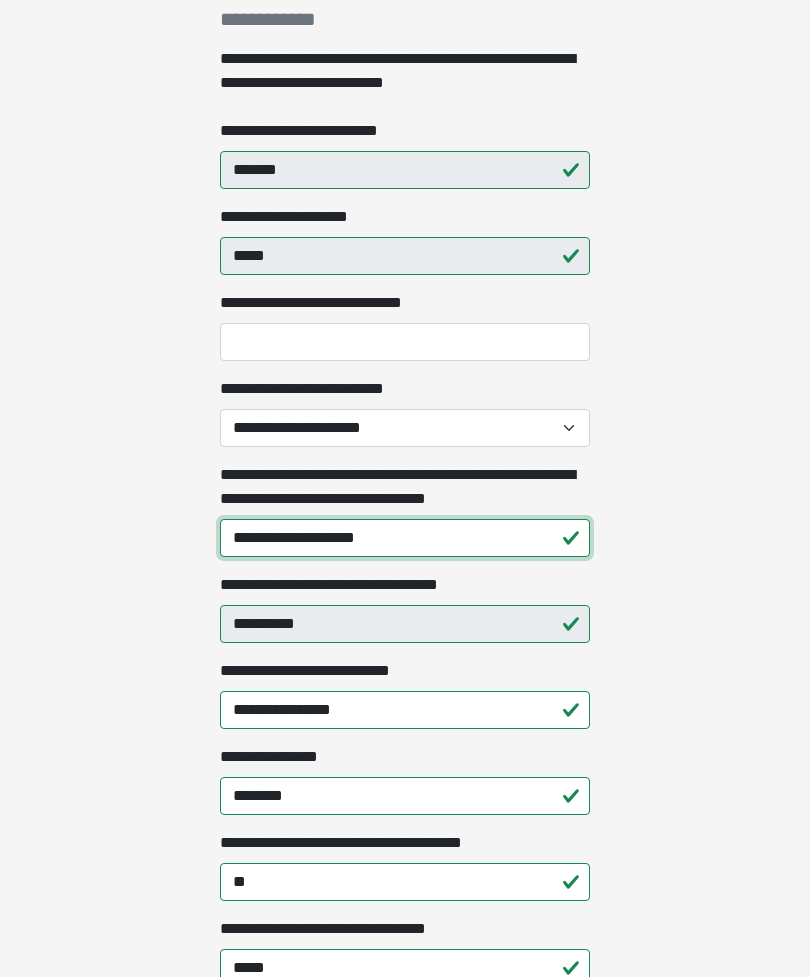 click on "**********" at bounding box center (405, 538) 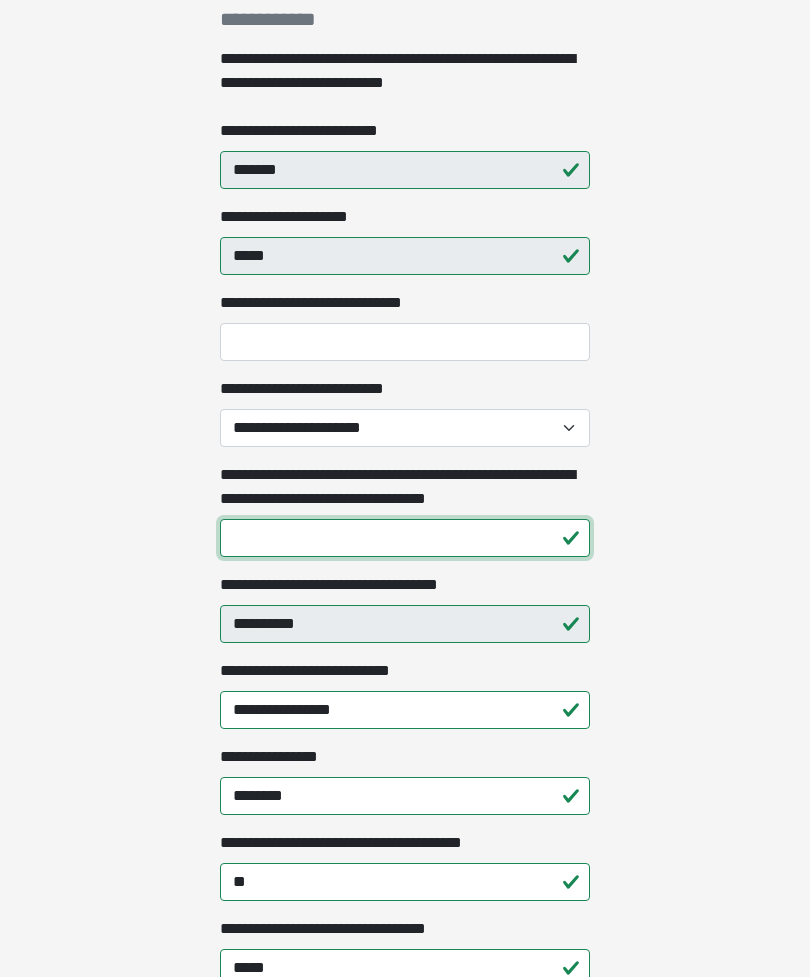 type on "**********" 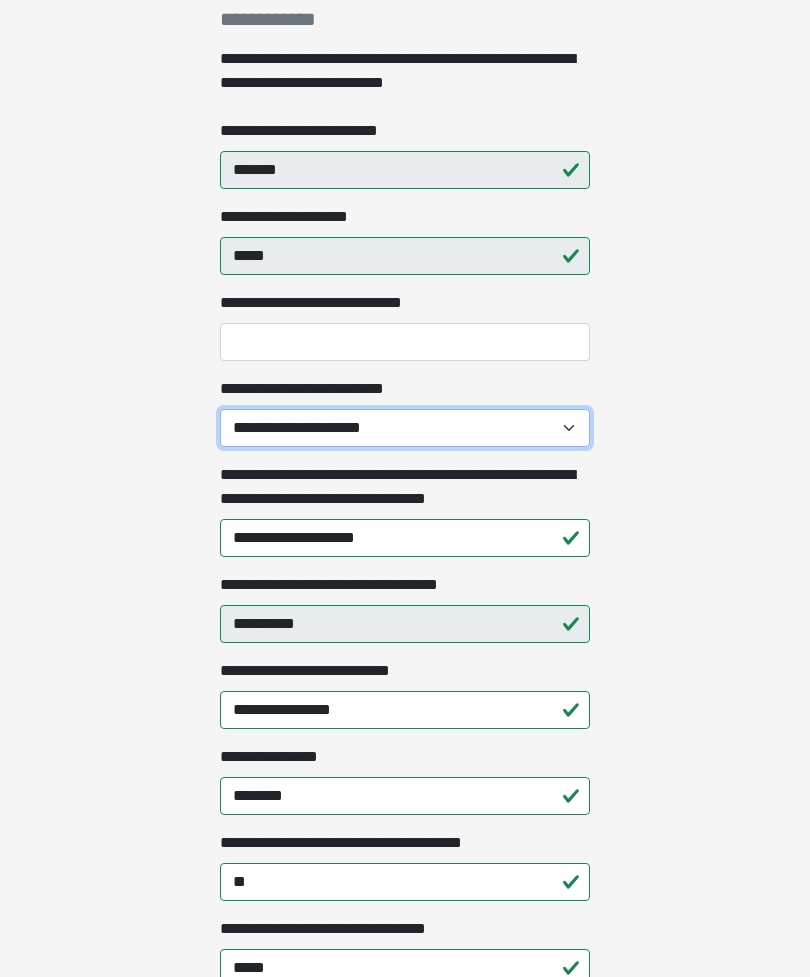 click on "**********" at bounding box center [405, 428] 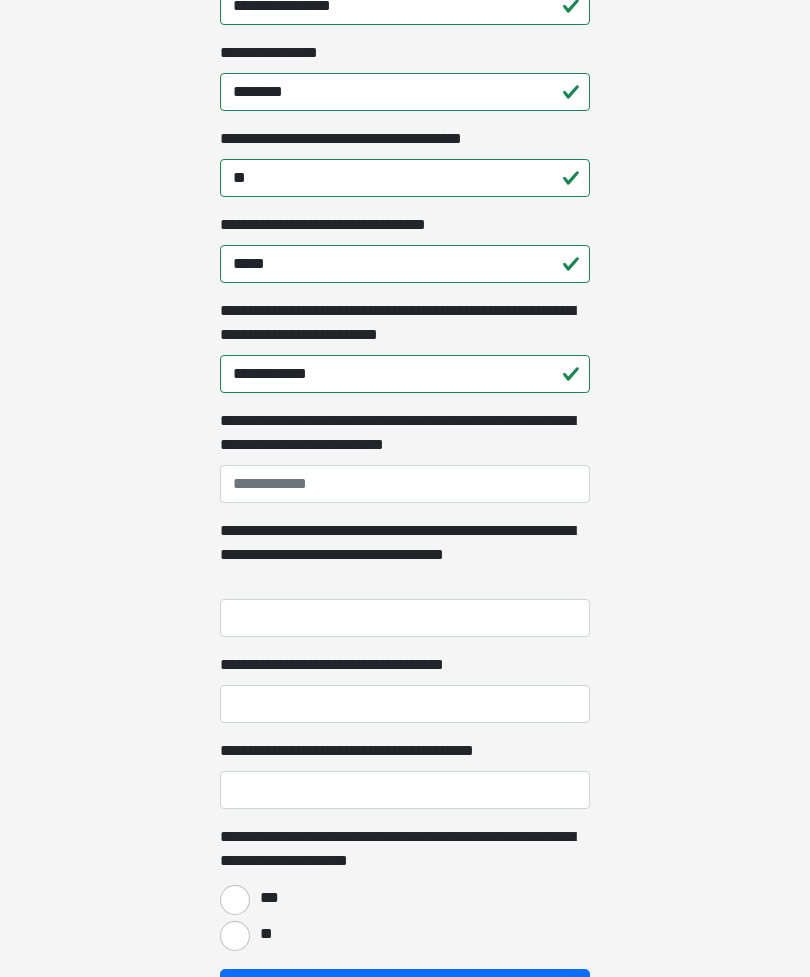 scroll, scrollTop: 1056, scrollLeft: 0, axis: vertical 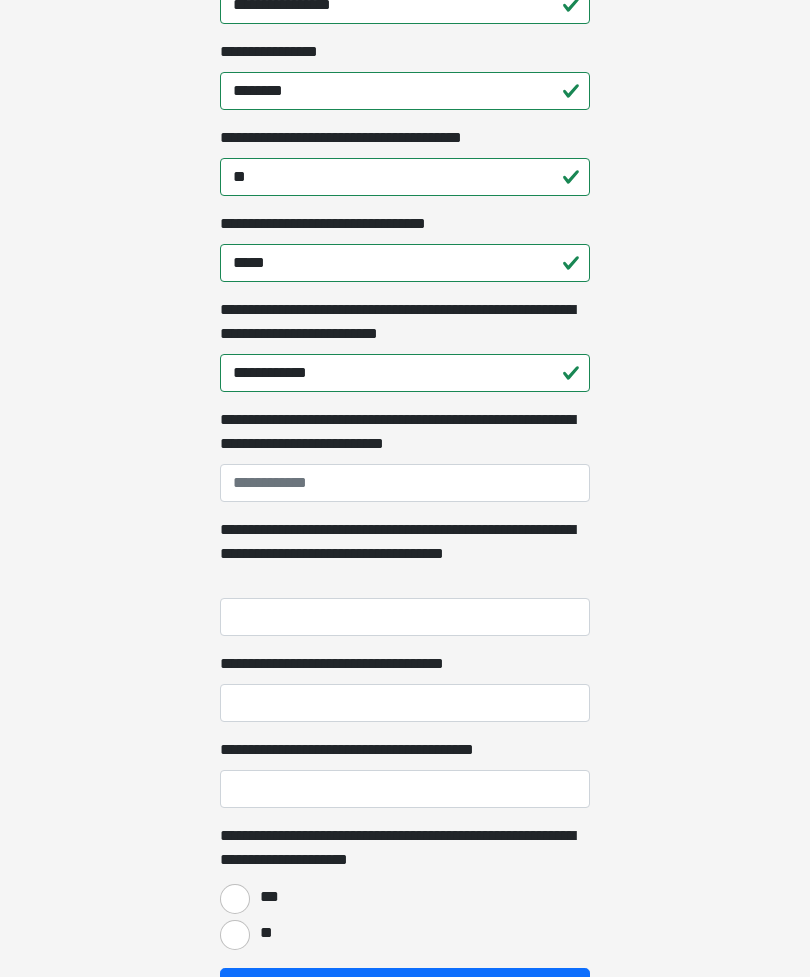 click on "***" at bounding box center [235, 899] 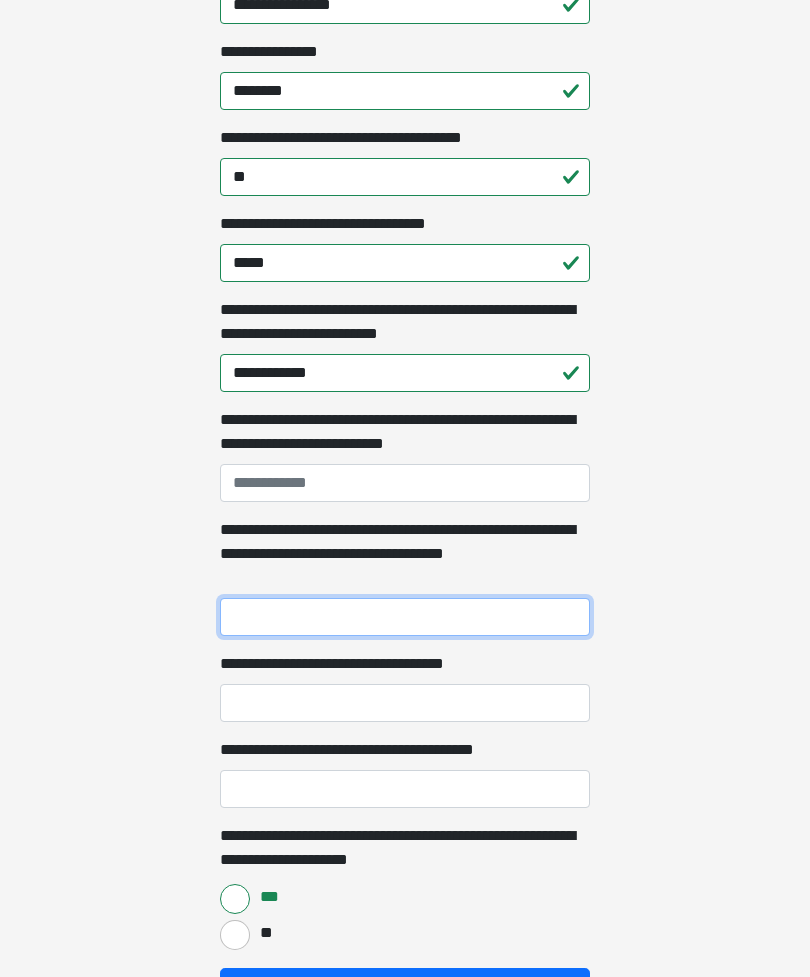 click on "**********" at bounding box center (405, 617) 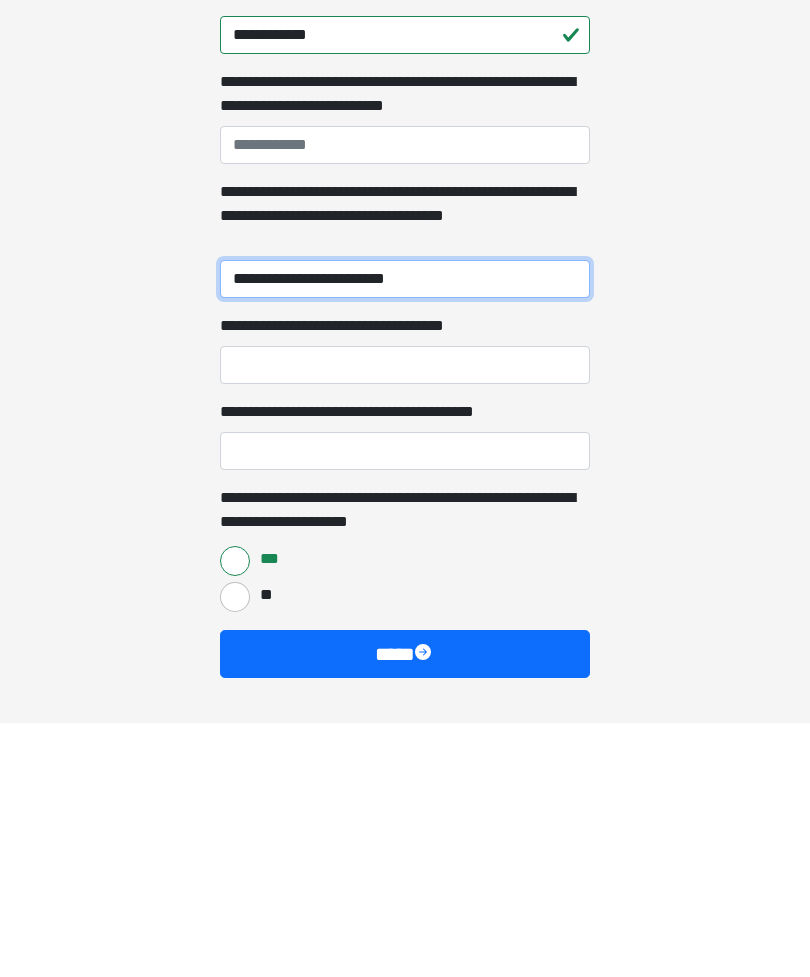 scroll, scrollTop: 1141, scrollLeft: 0, axis: vertical 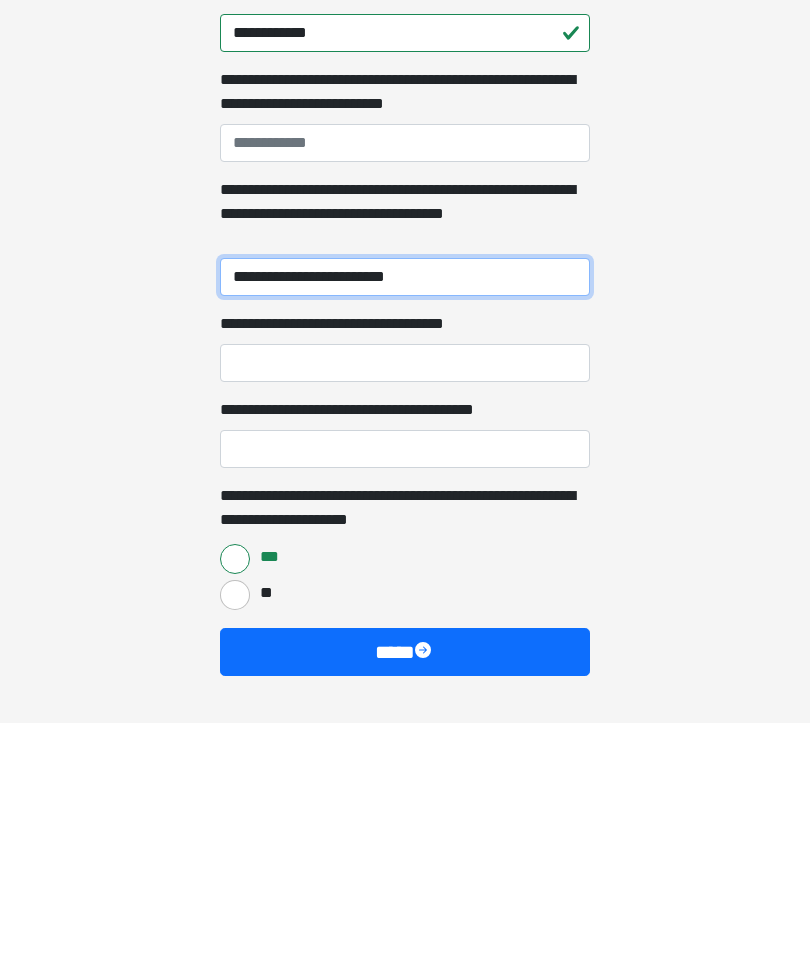 type on "**********" 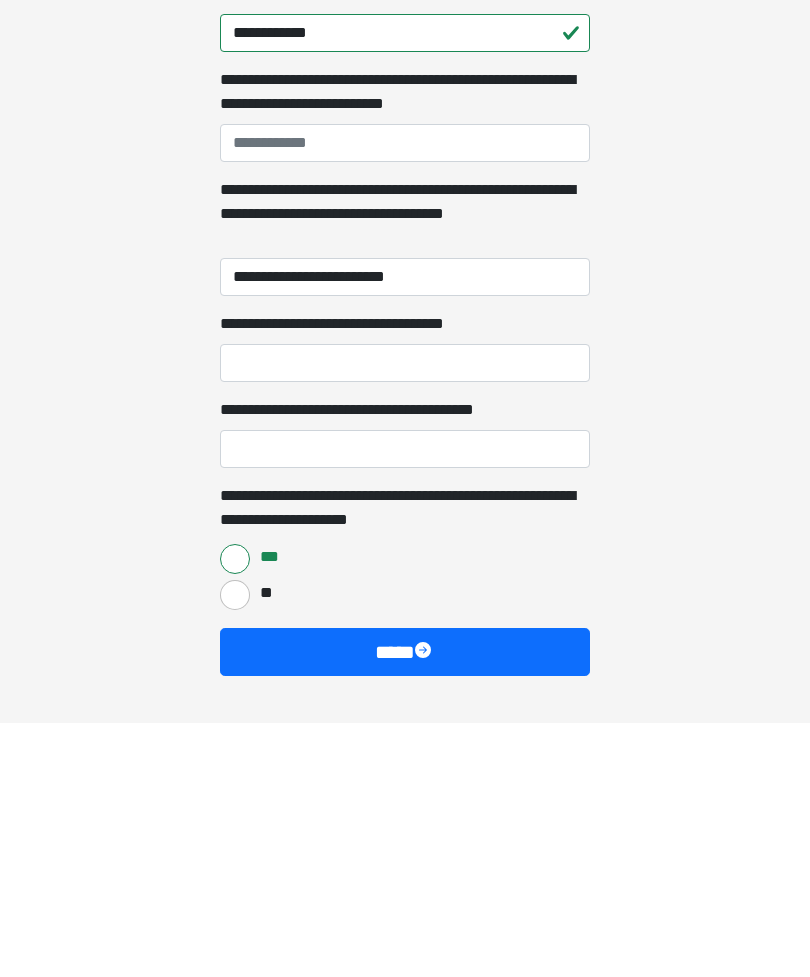 click on "**" at bounding box center [235, 850] 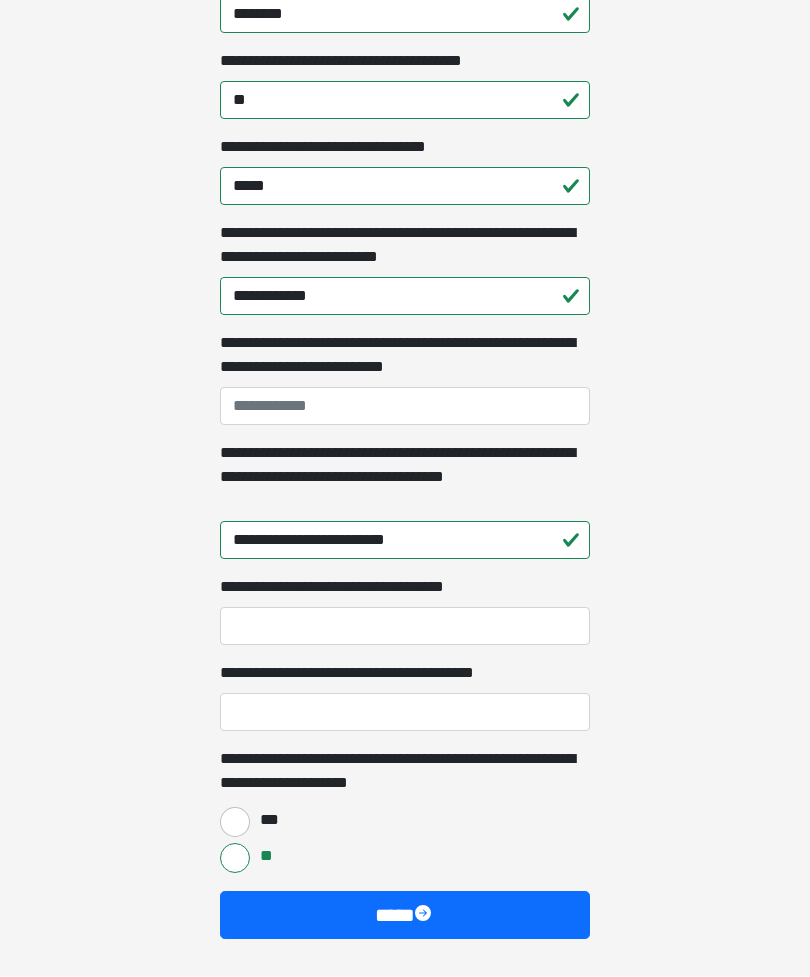 click at bounding box center [425, 916] 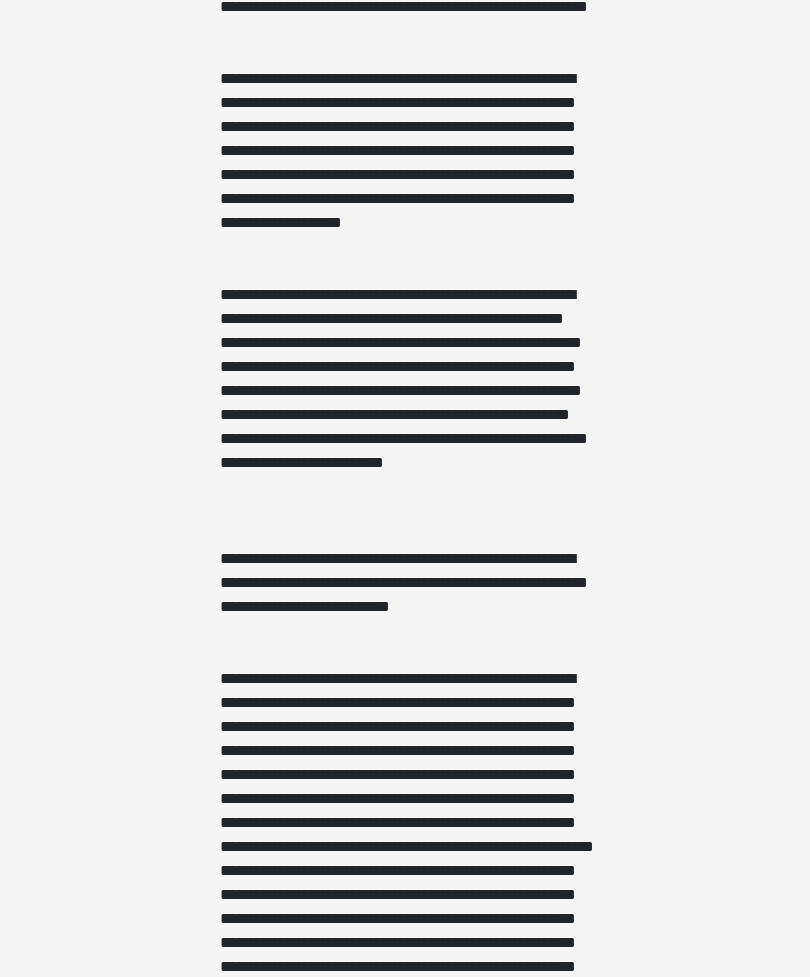 click on "**********" at bounding box center [405, -440] 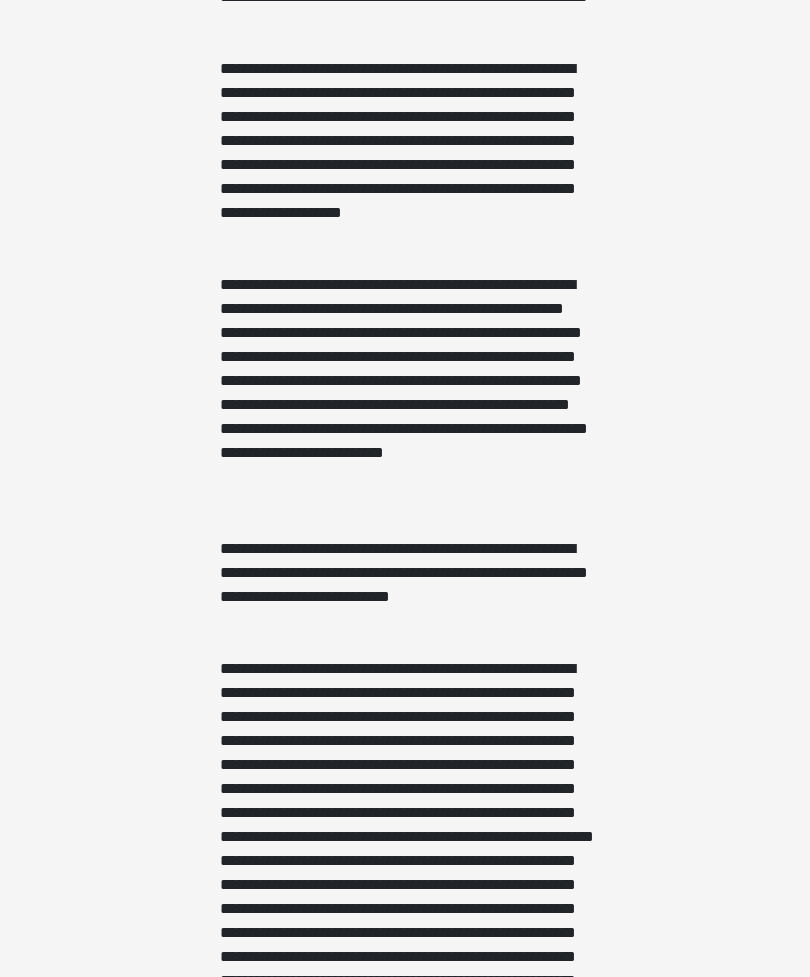 scroll, scrollTop: 961, scrollLeft: 0, axis: vertical 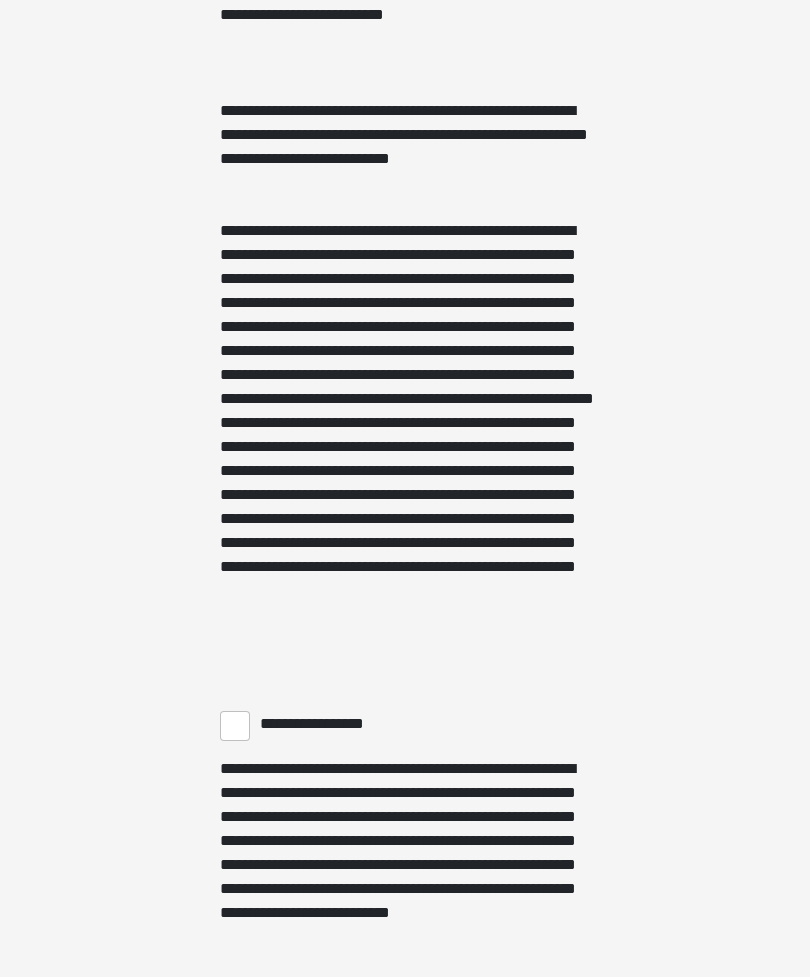click on "**********" at bounding box center (235, 726) 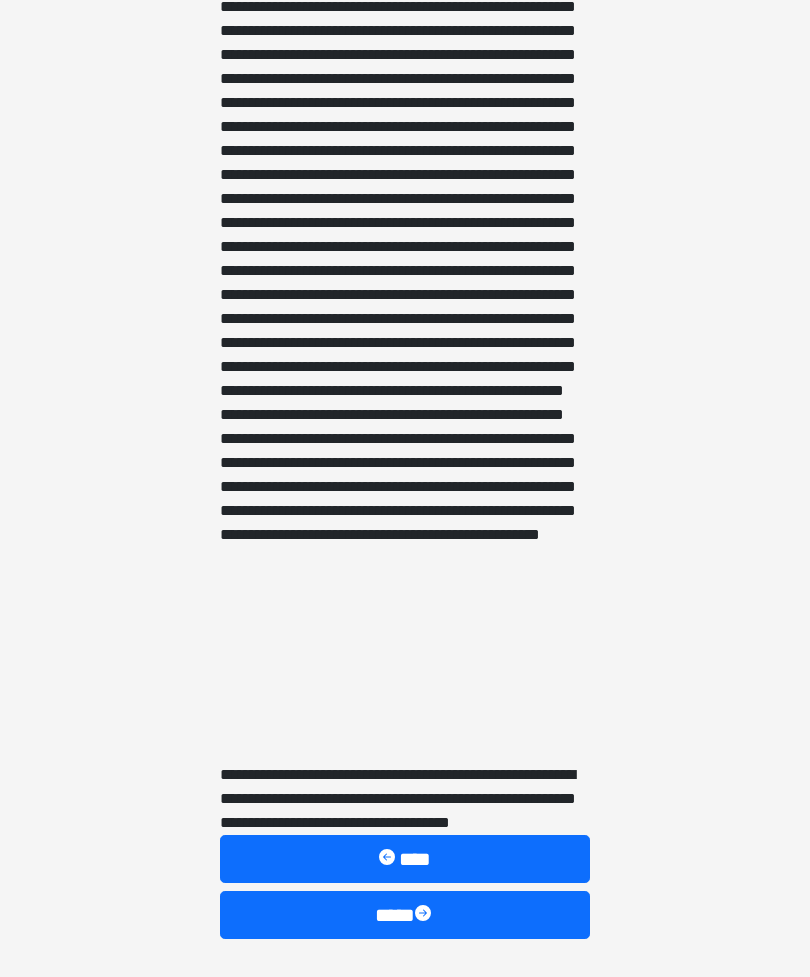 scroll, scrollTop: 2806, scrollLeft: 0, axis: vertical 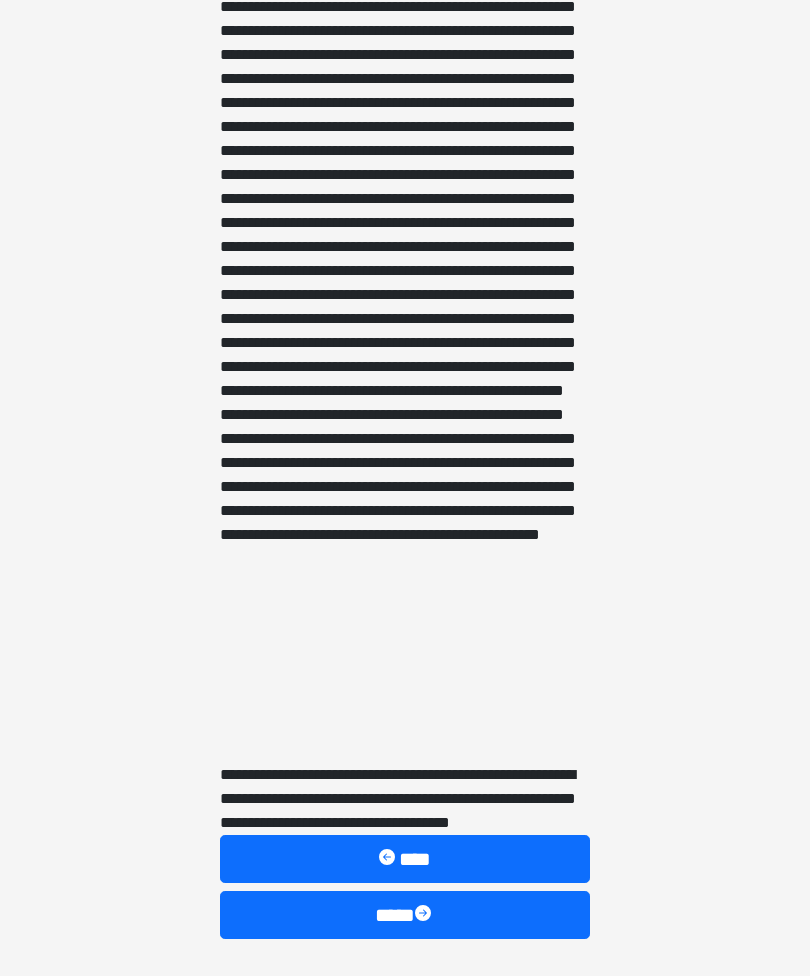 click on "****" at bounding box center (405, 916) 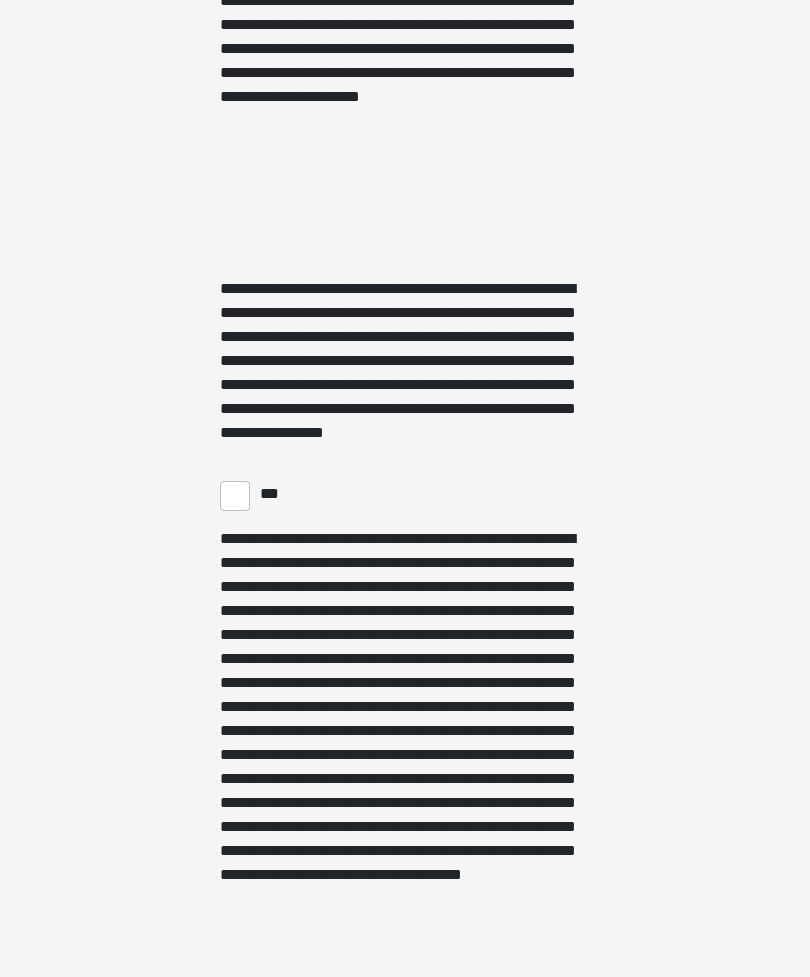 scroll, scrollTop: 4609, scrollLeft: 0, axis: vertical 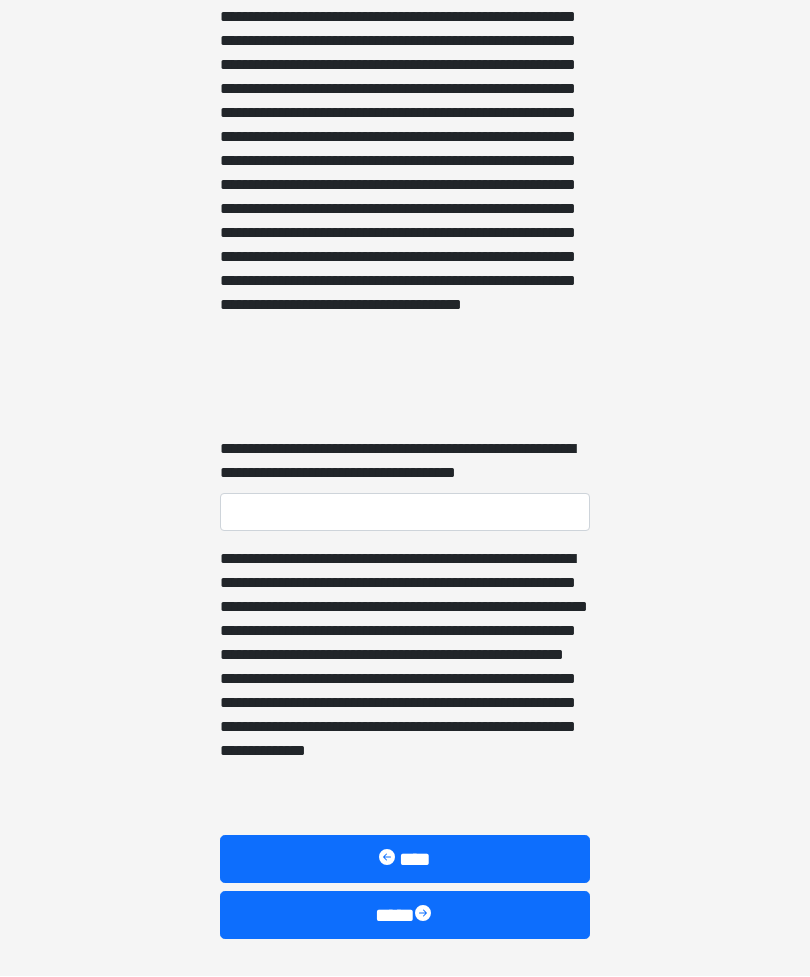 click at bounding box center (425, 916) 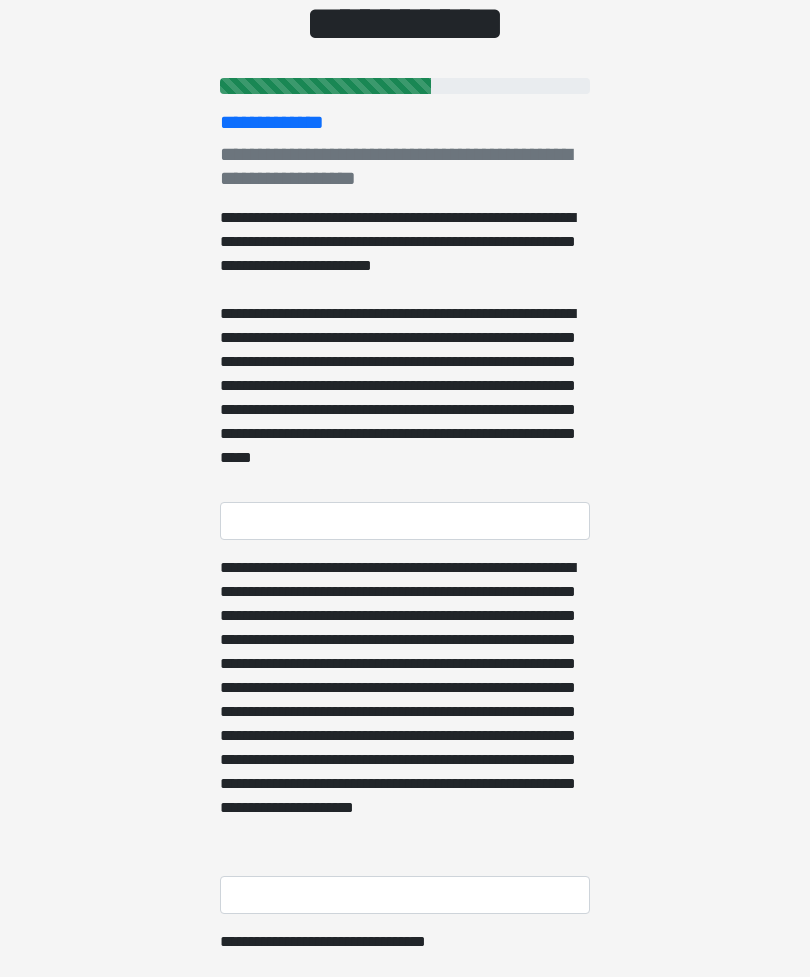 scroll, scrollTop: 232, scrollLeft: 0, axis: vertical 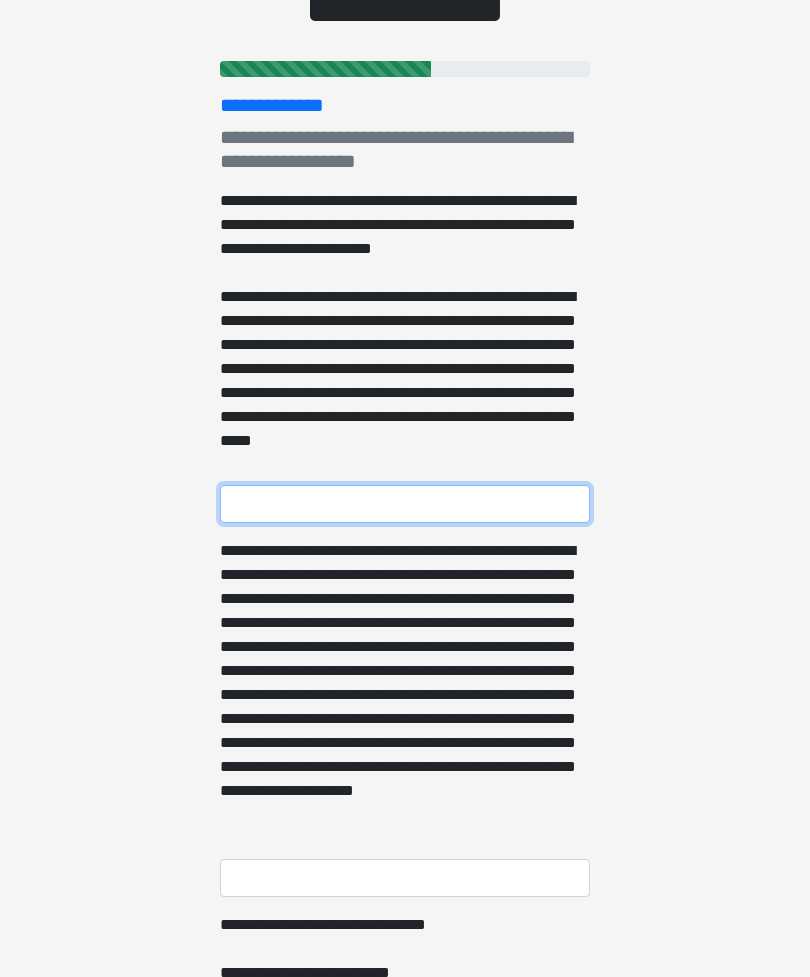 click on "**********" at bounding box center [405, 505] 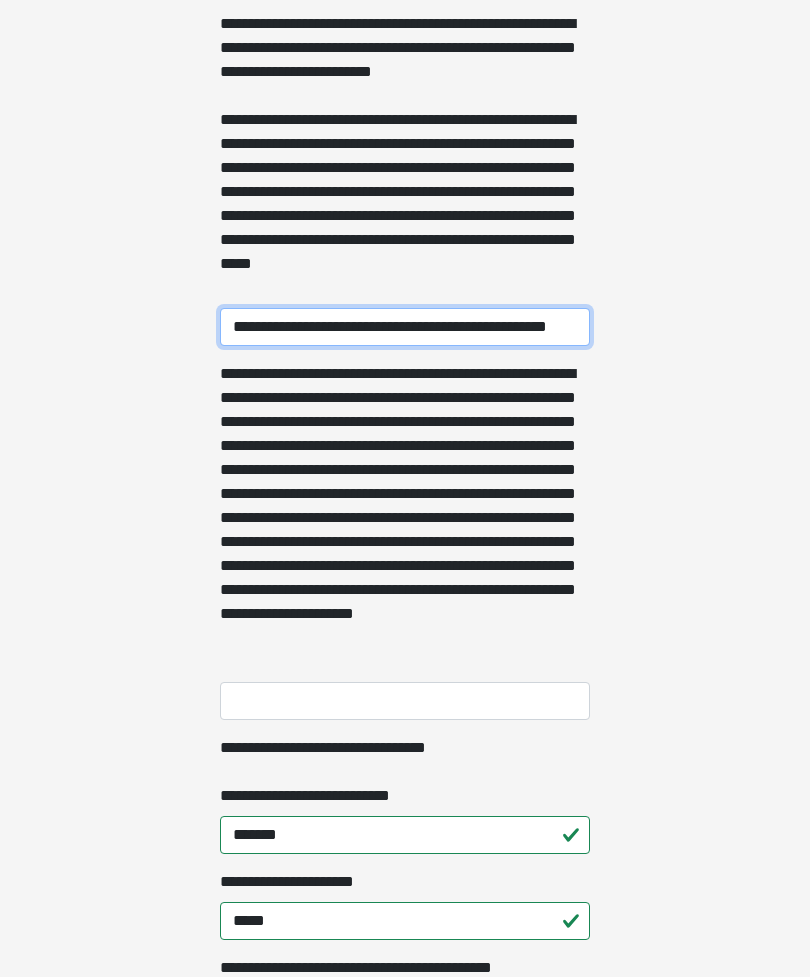 scroll, scrollTop: 409, scrollLeft: 0, axis: vertical 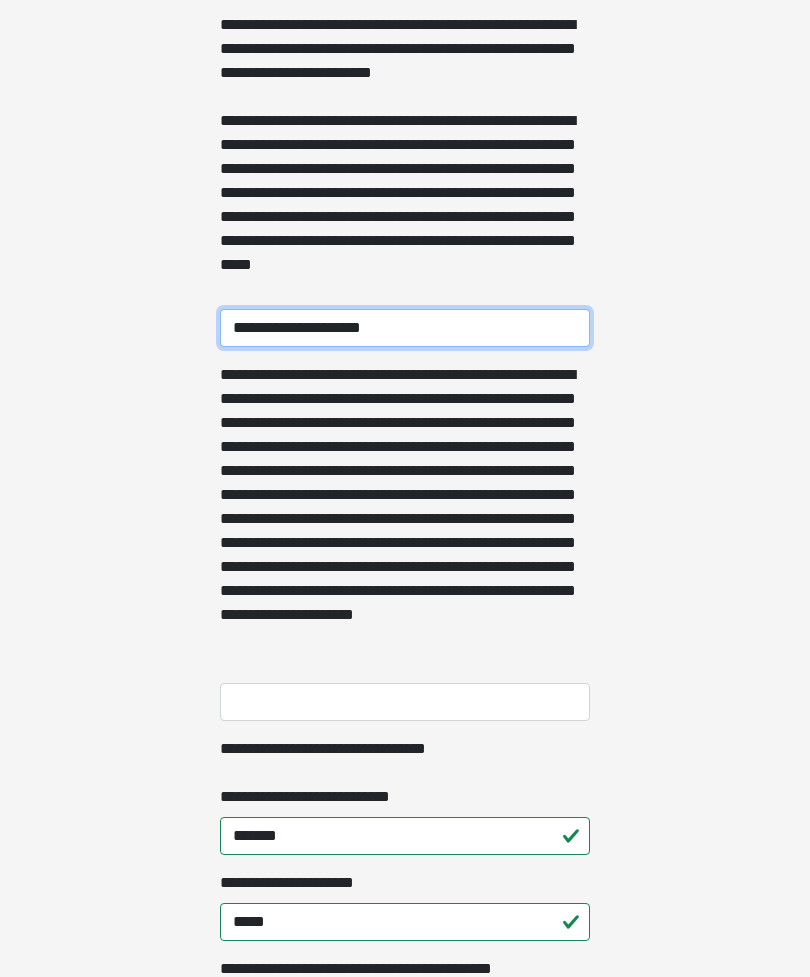 type on "********" 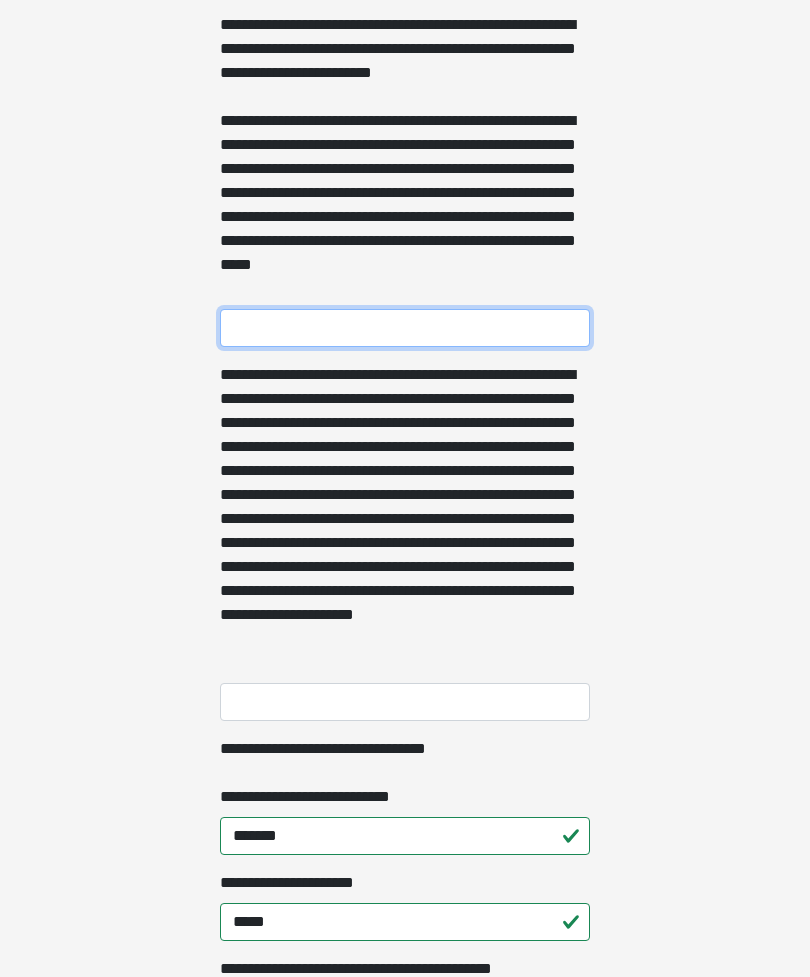 click on "**********" at bounding box center (405, 328) 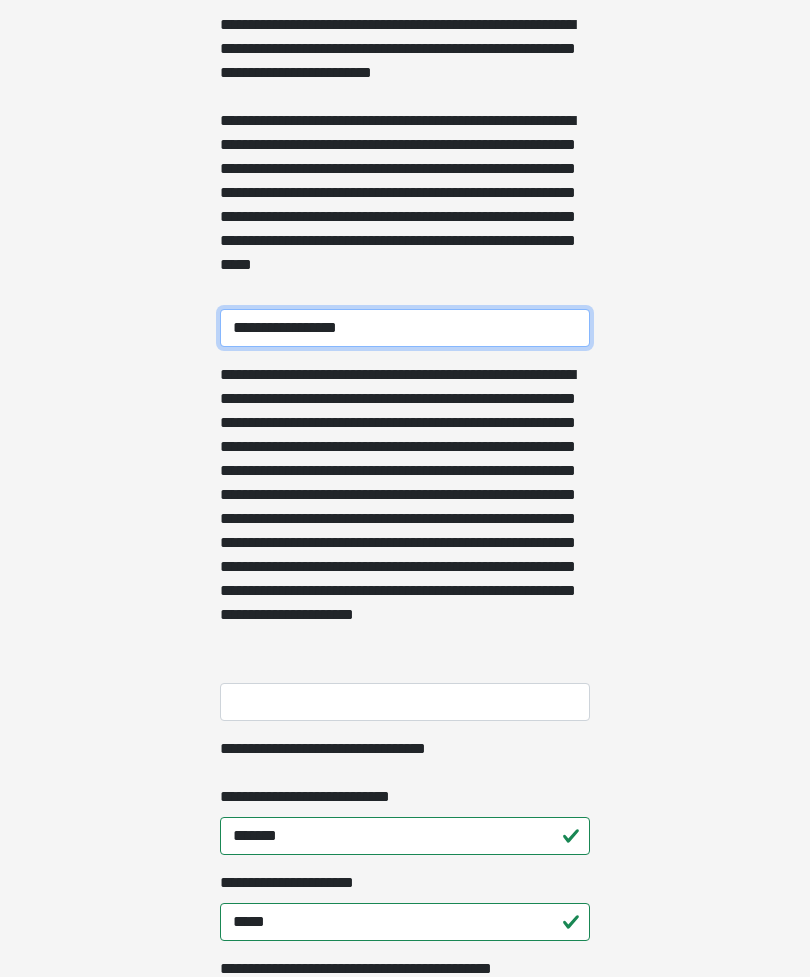 click on "**********" at bounding box center (405, 328) 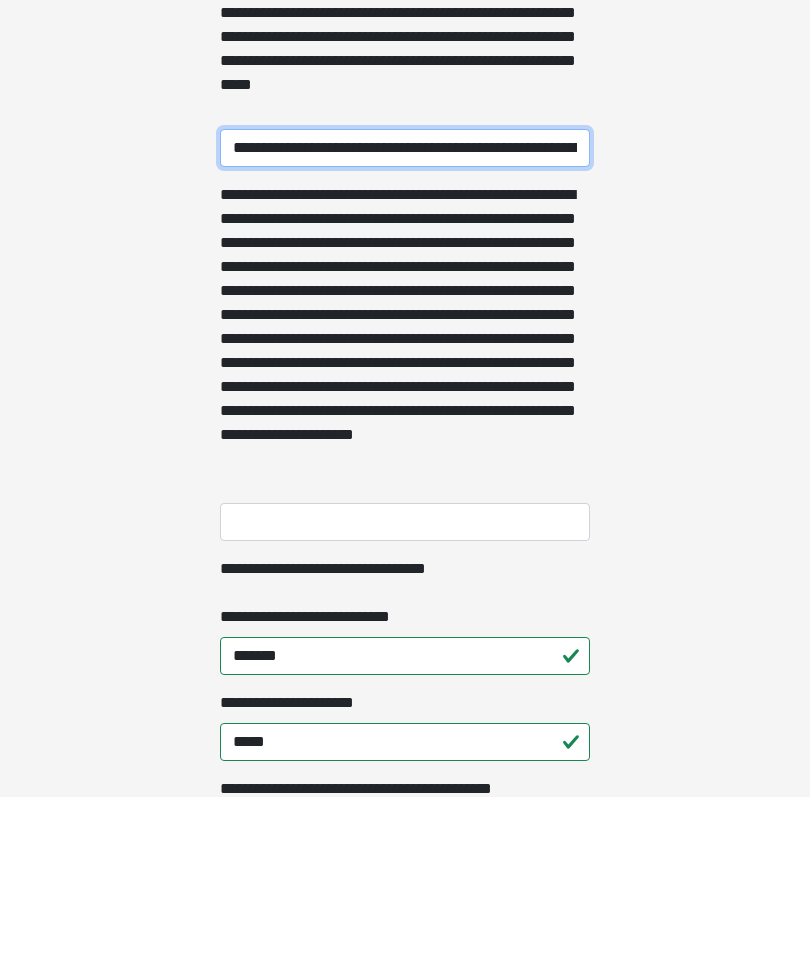 type on "**********" 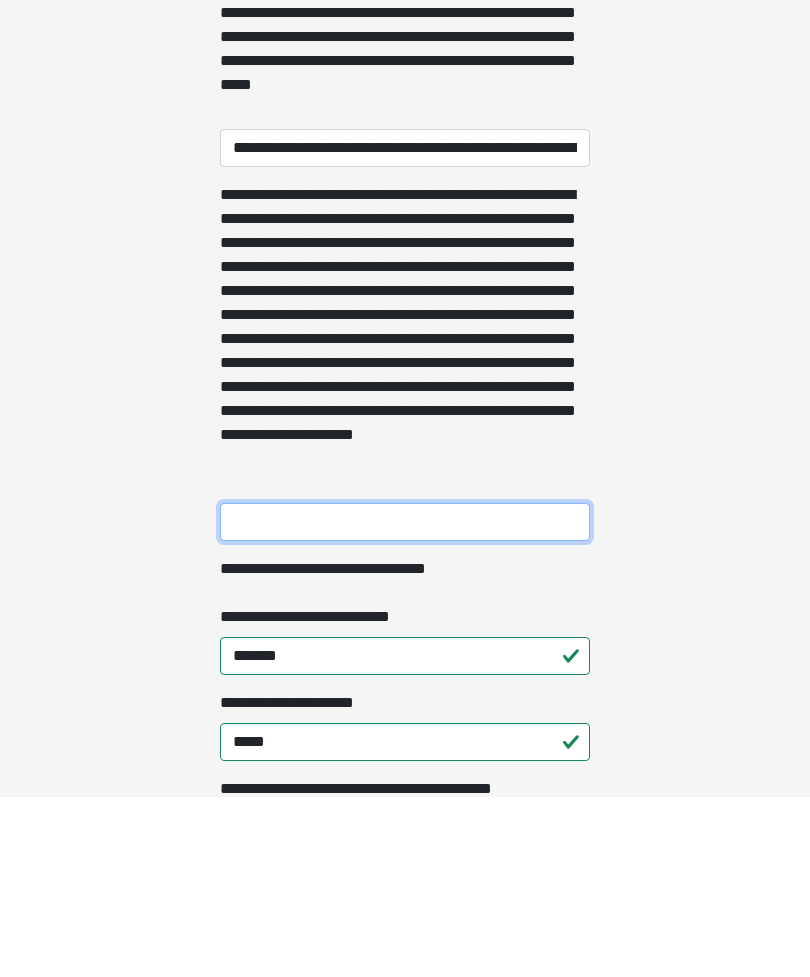 click on "**********" at bounding box center [405, 702] 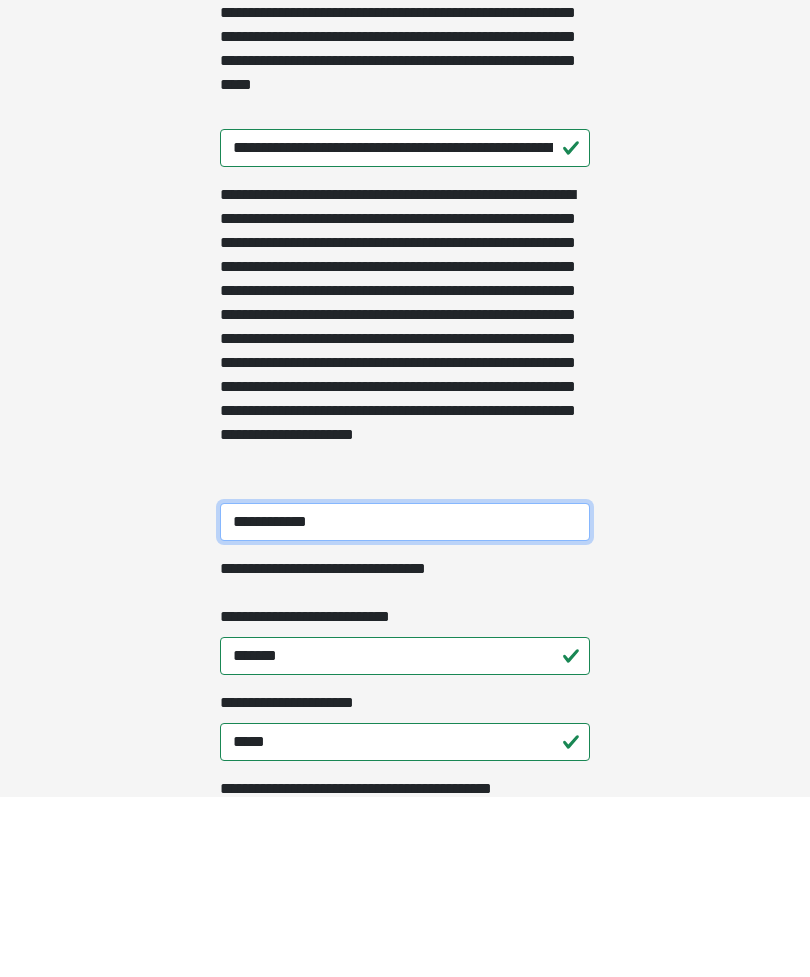 type on "**********" 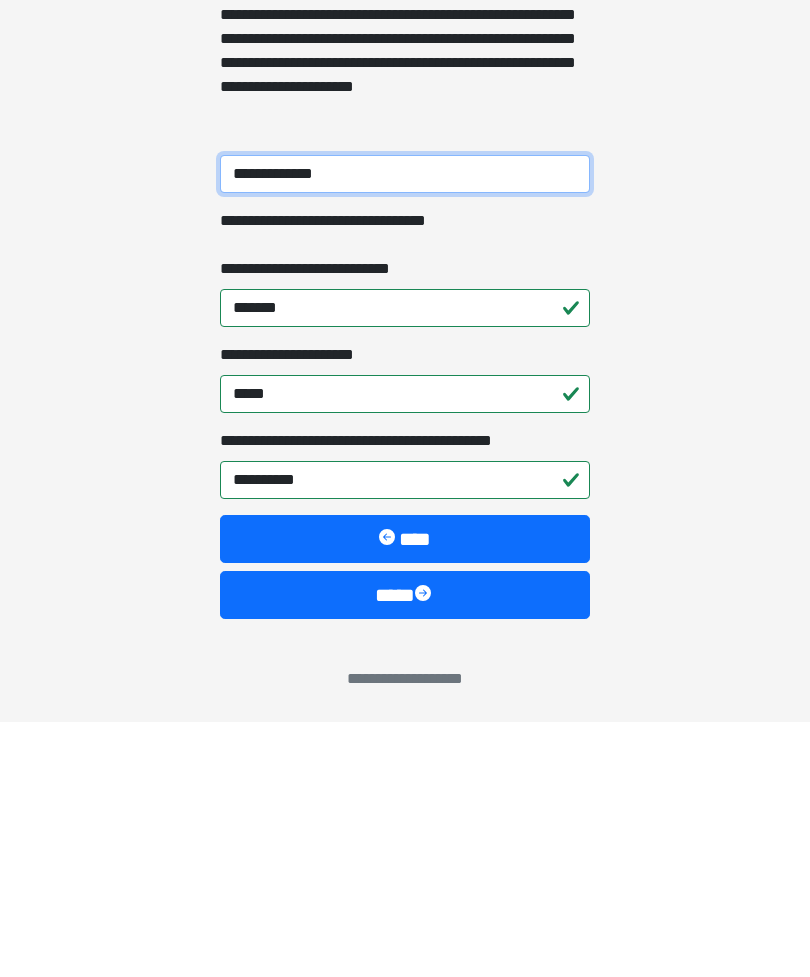 scroll, scrollTop: 683, scrollLeft: 0, axis: vertical 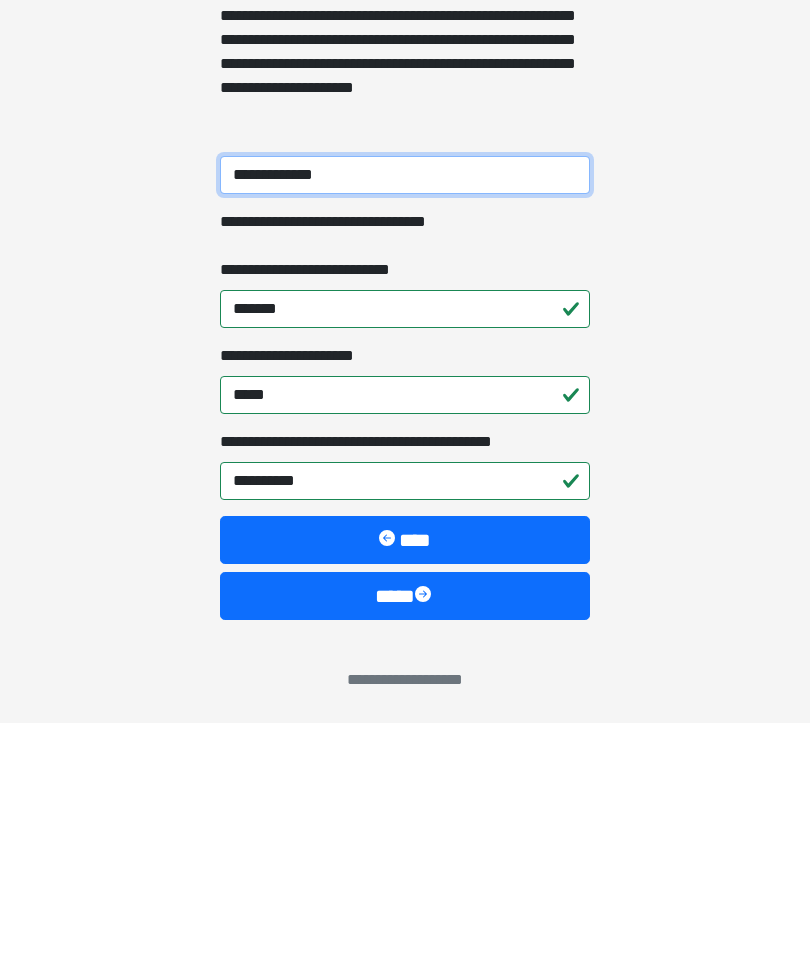 click on "****" at bounding box center [405, 850] 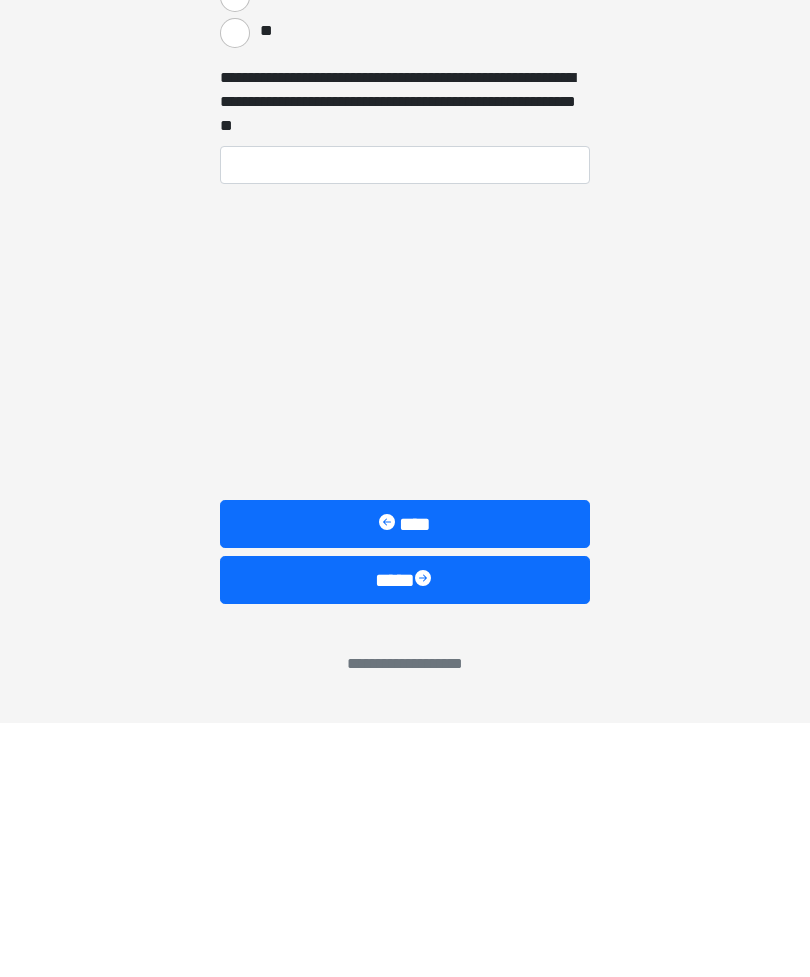 scroll, scrollTop: 276, scrollLeft: 0, axis: vertical 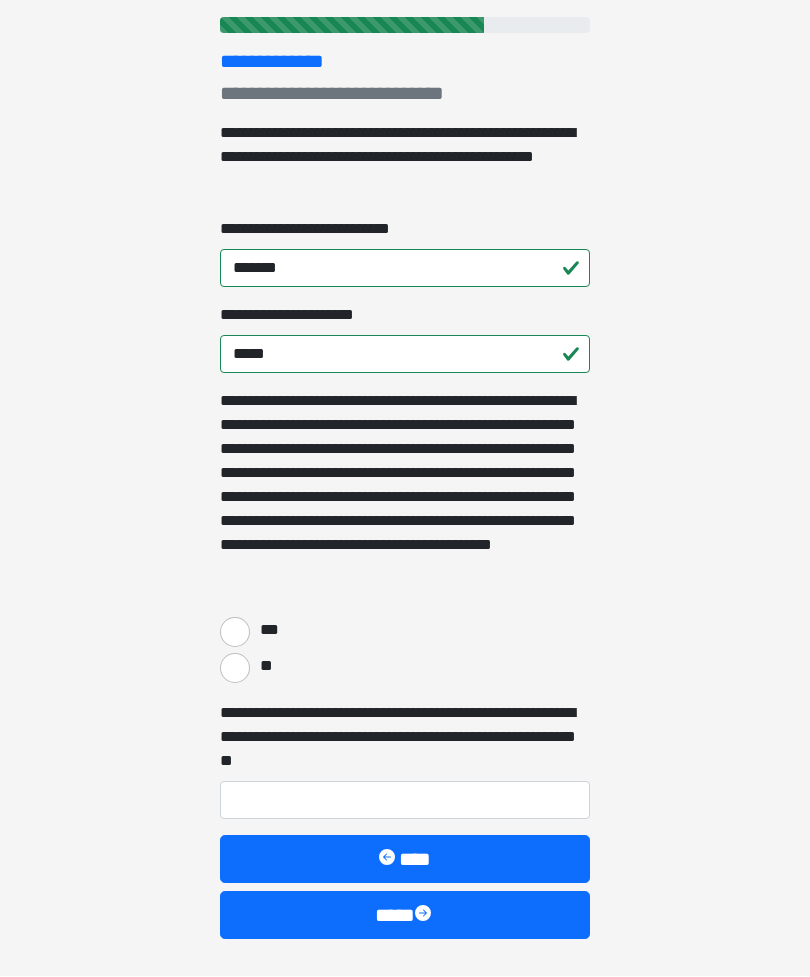 click on "**" at bounding box center (235, 669) 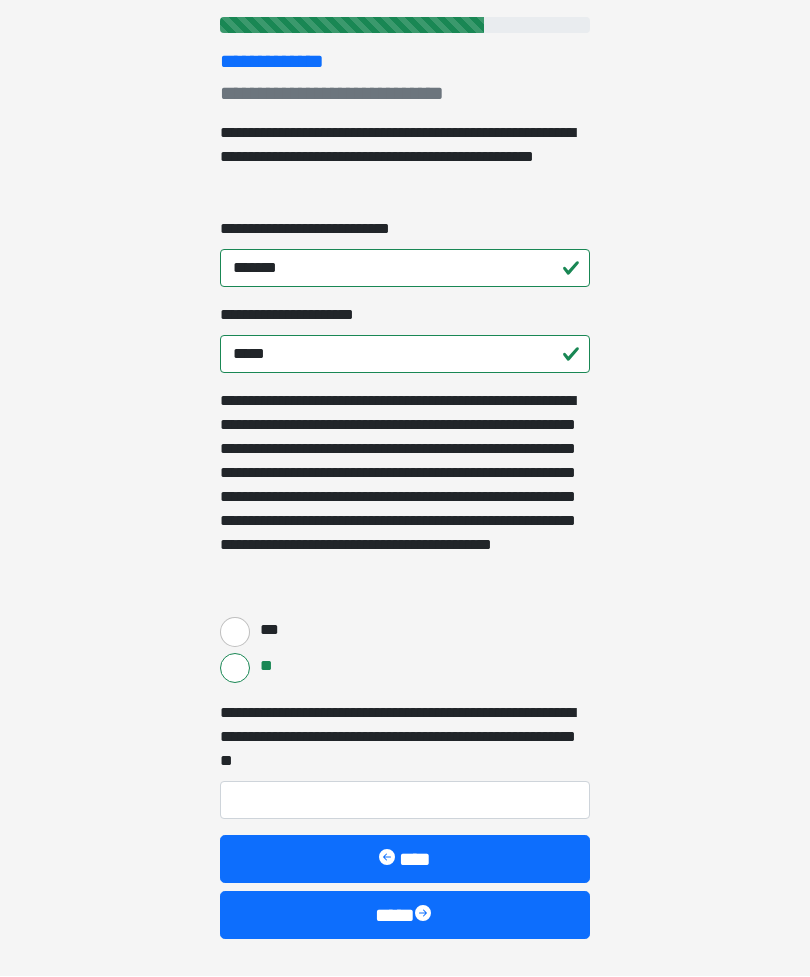 click on "****" at bounding box center [405, 916] 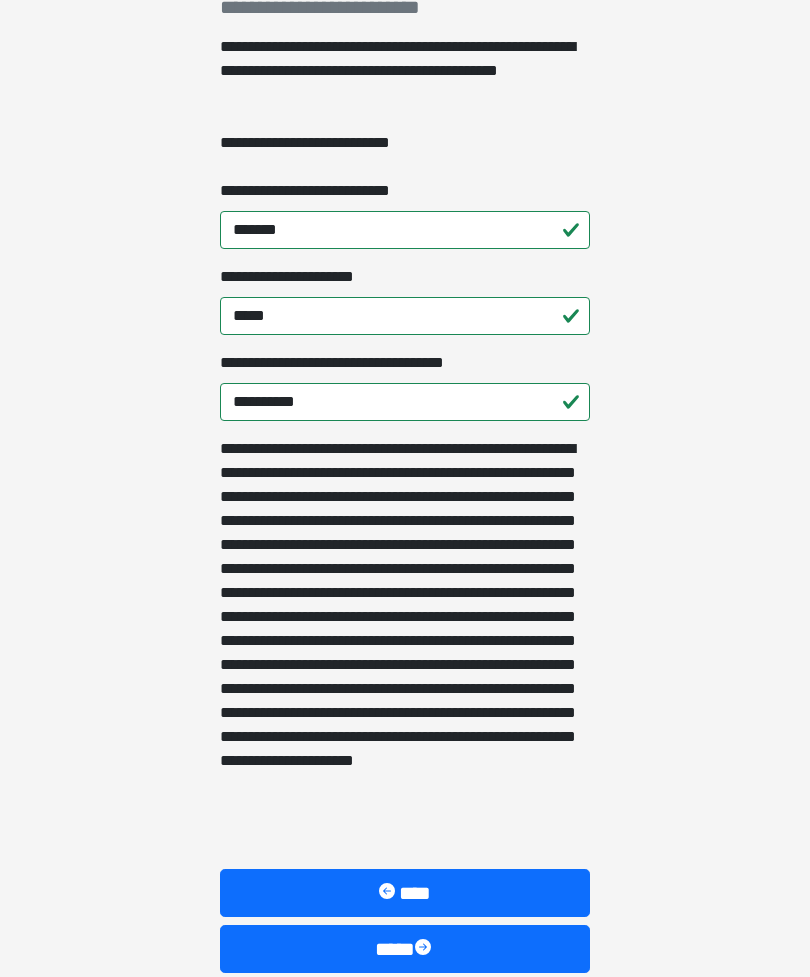 scroll, scrollTop: 396, scrollLeft: 0, axis: vertical 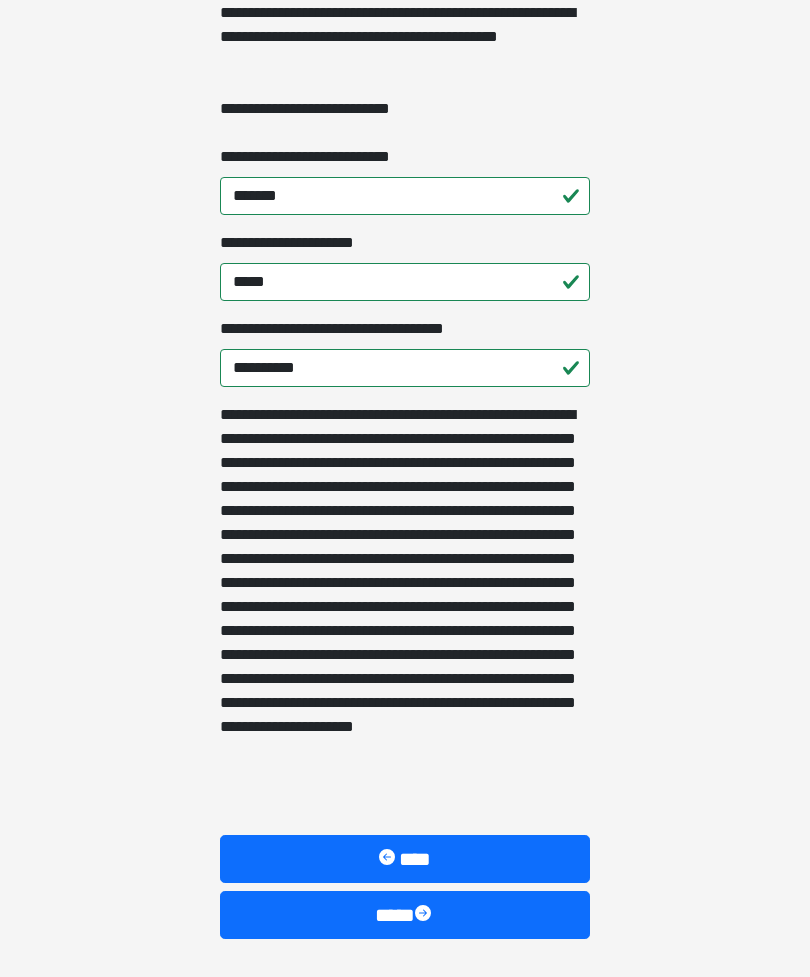 click on "****" at bounding box center [405, 916] 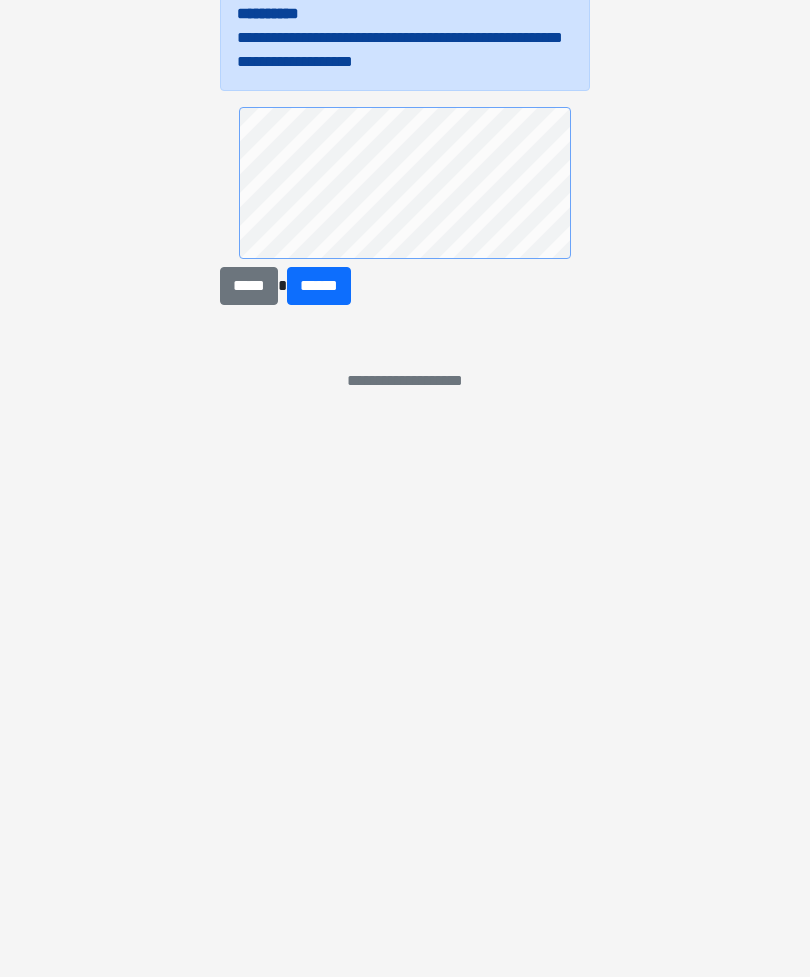 scroll, scrollTop: 0, scrollLeft: 0, axis: both 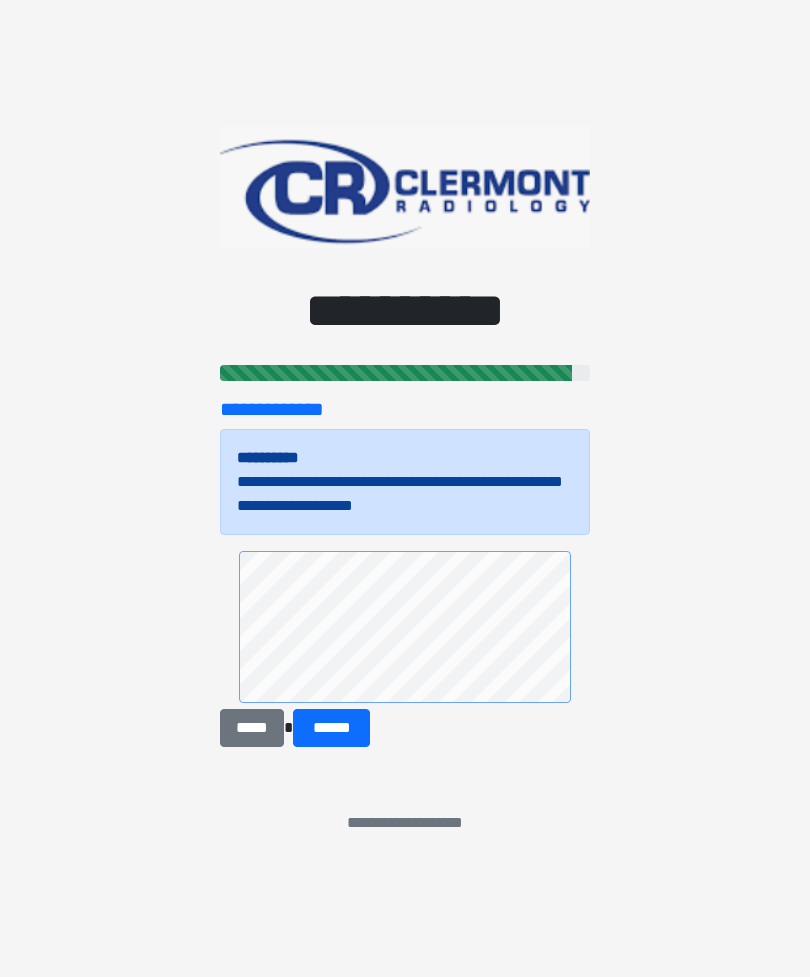 click on "******" at bounding box center [331, 728] 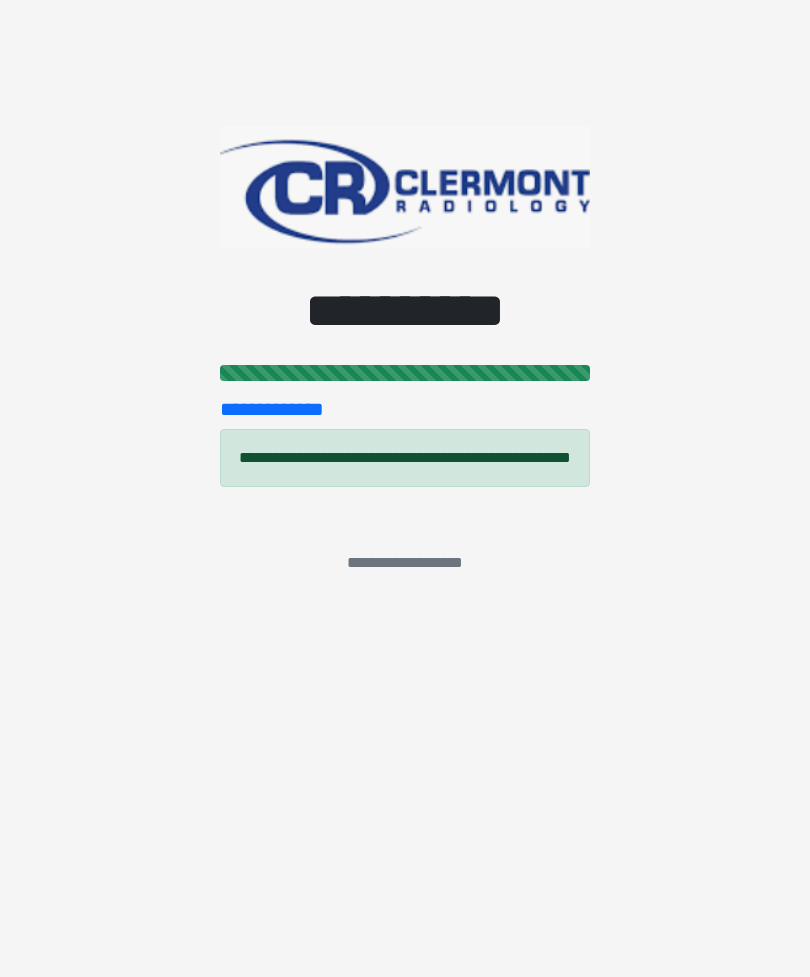 click on "**********" at bounding box center [405, 488] 